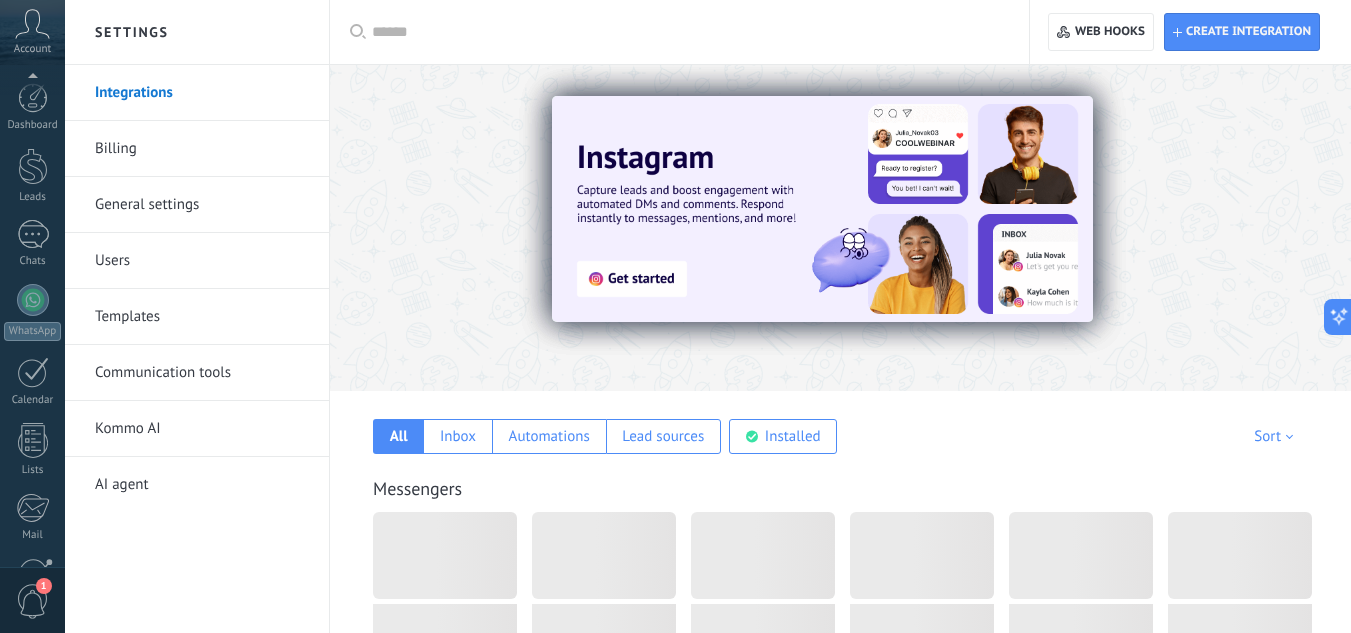 click at bounding box center [351, 227] 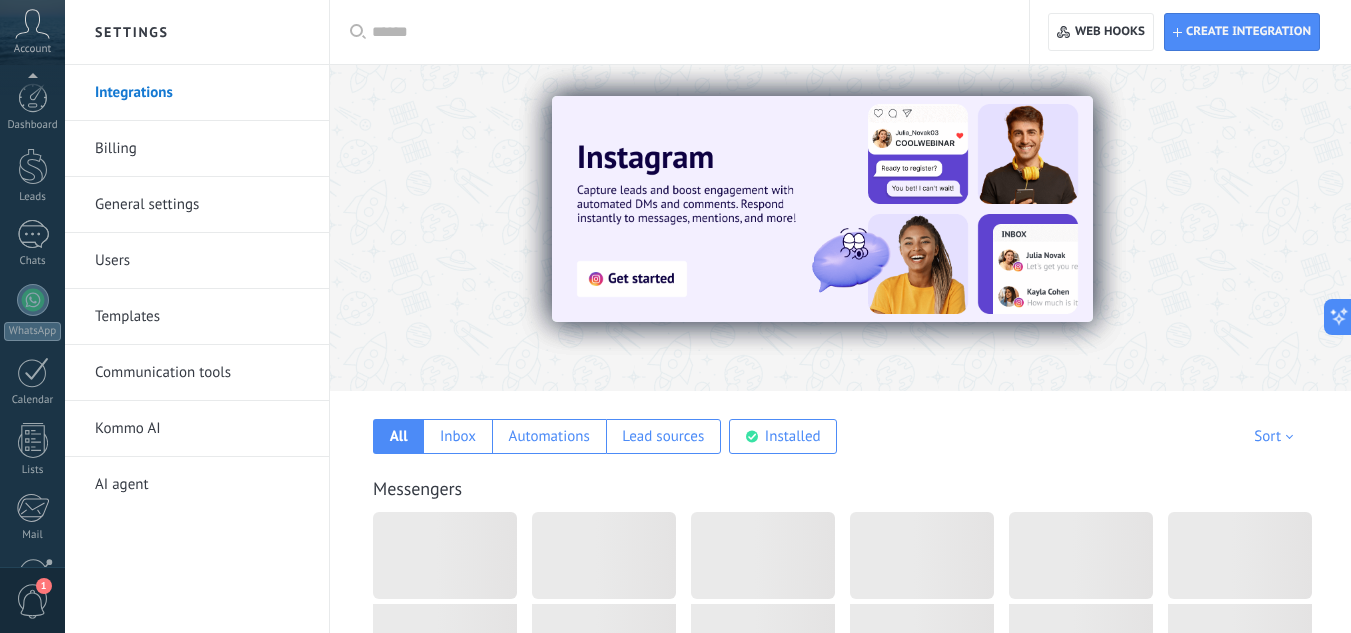 scroll, scrollTop: 0, scrollLeft: 0, axis: both 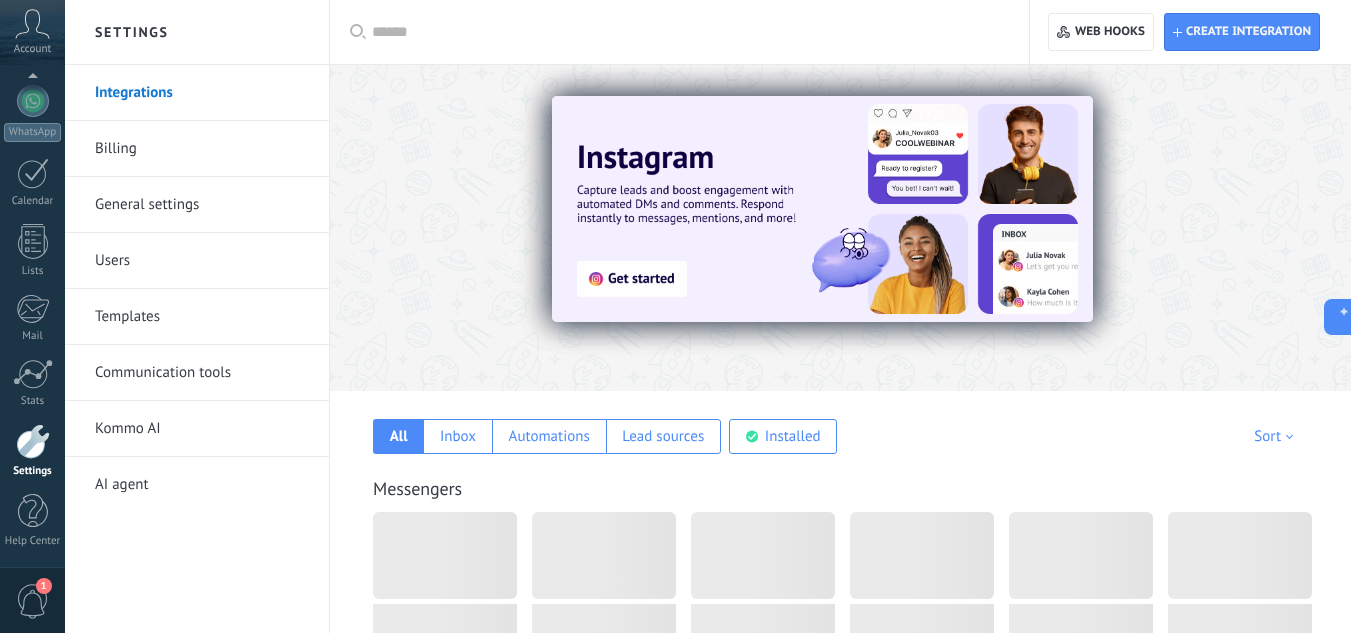 click at bounding box center (351, 227) 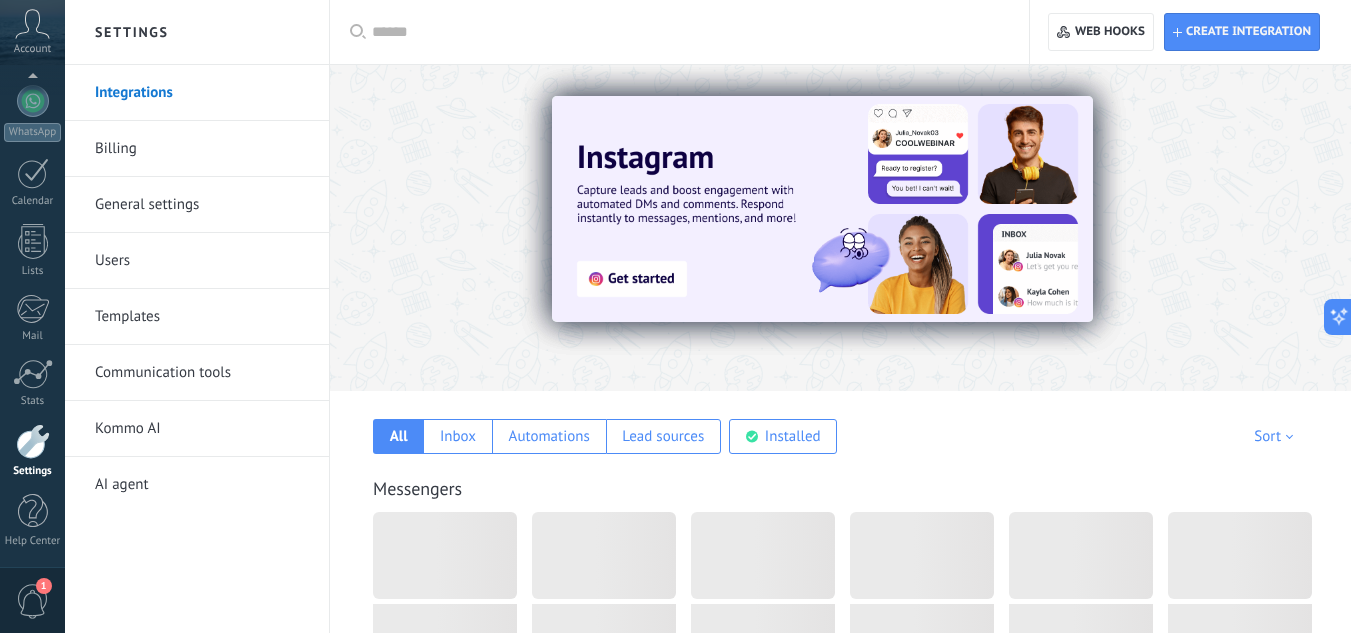 click at bounding box center [1337, 227] 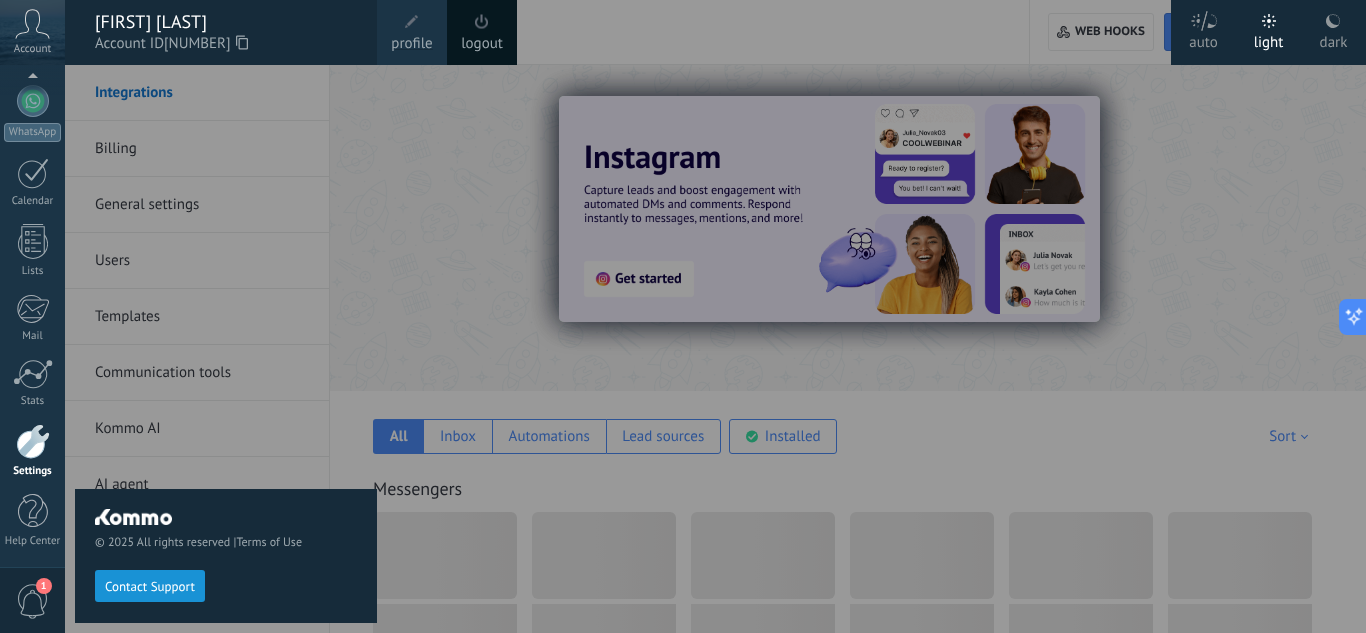 click 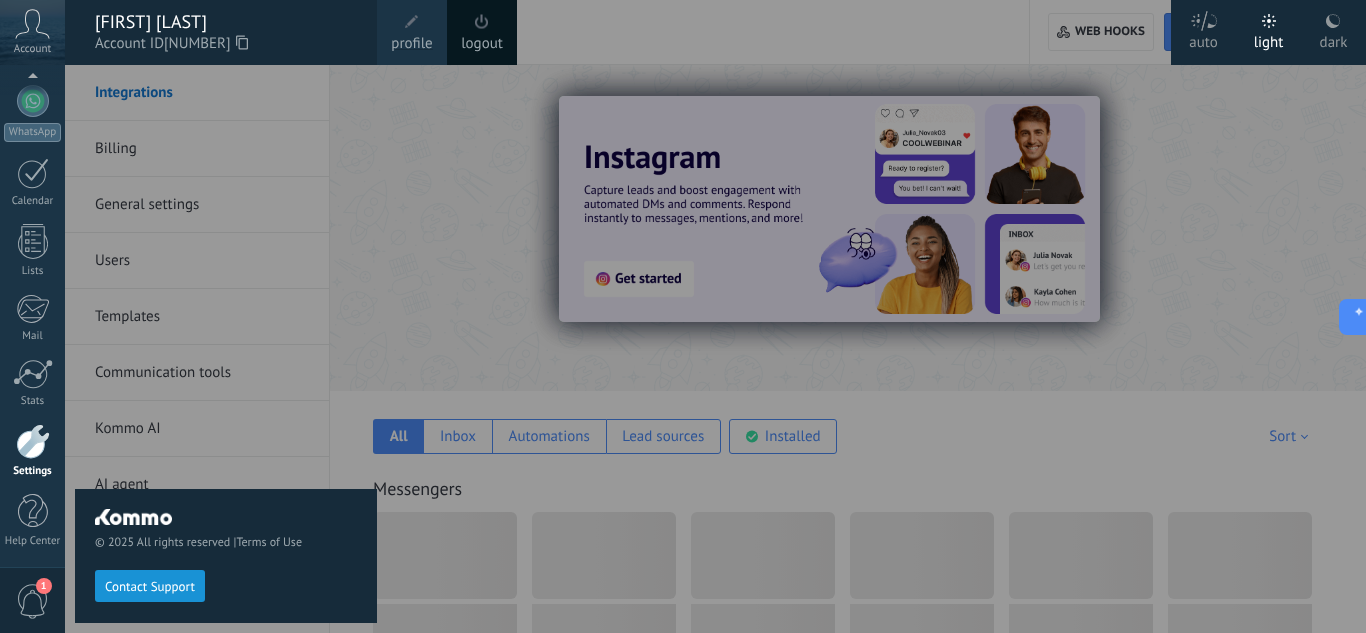 click at bounding box center (748, 316) 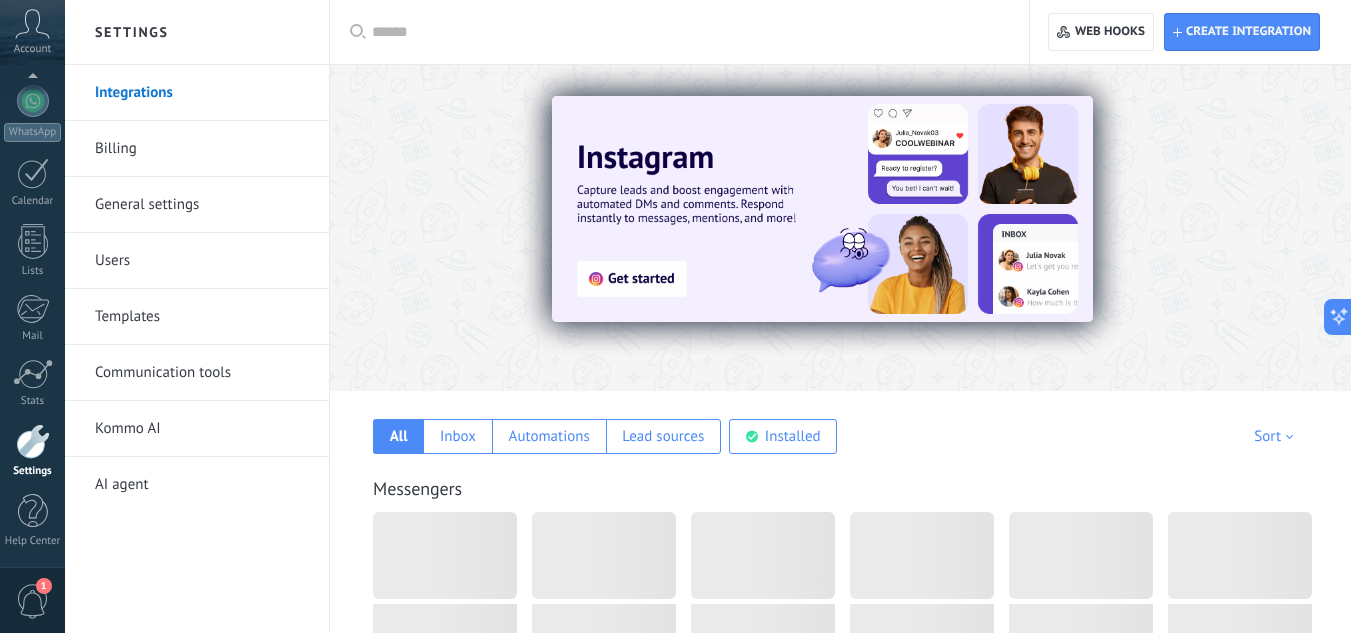 click on "Integrations" at bounding box center (202, 93) 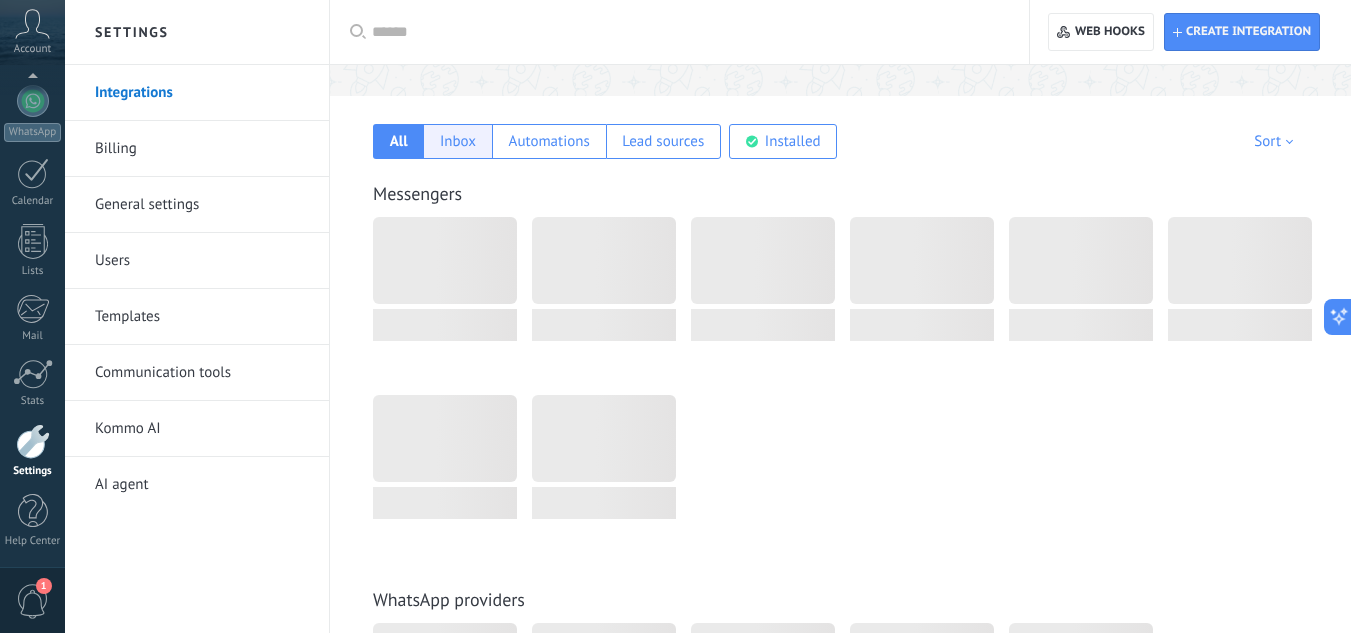 scroll, scrollTop: 300, scrollLeft: 0, axis: vertical 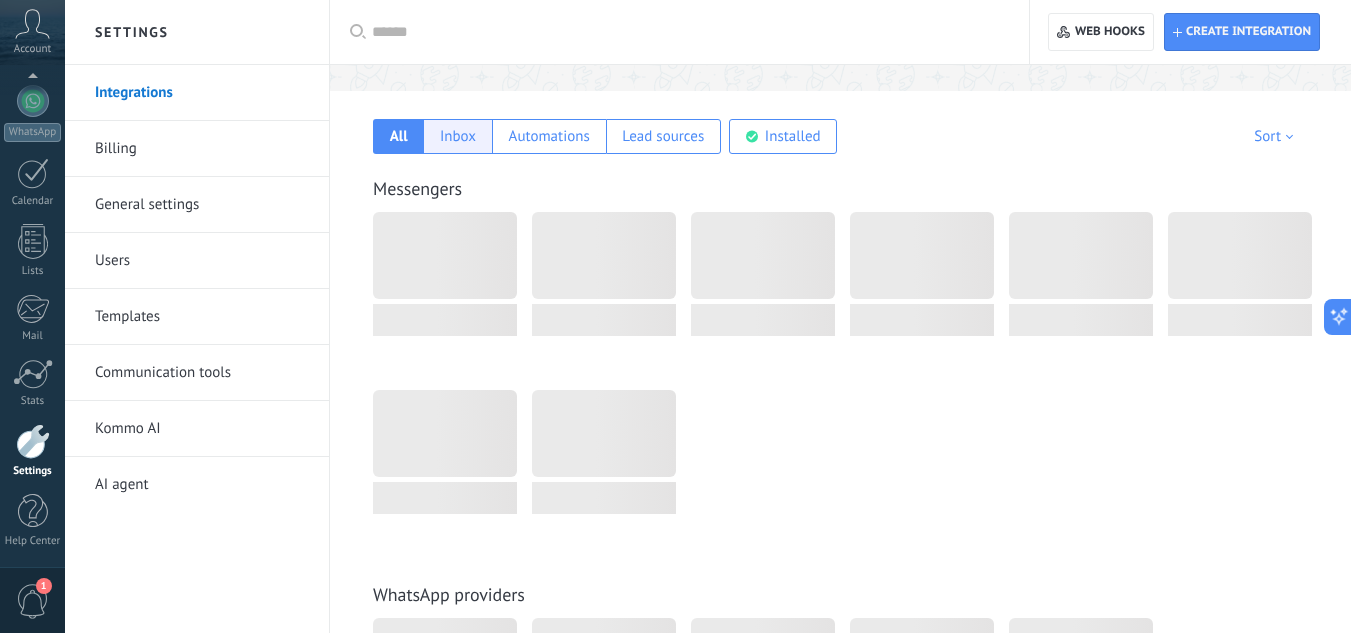 click on "Inbox" at bounding box center [458, 136] 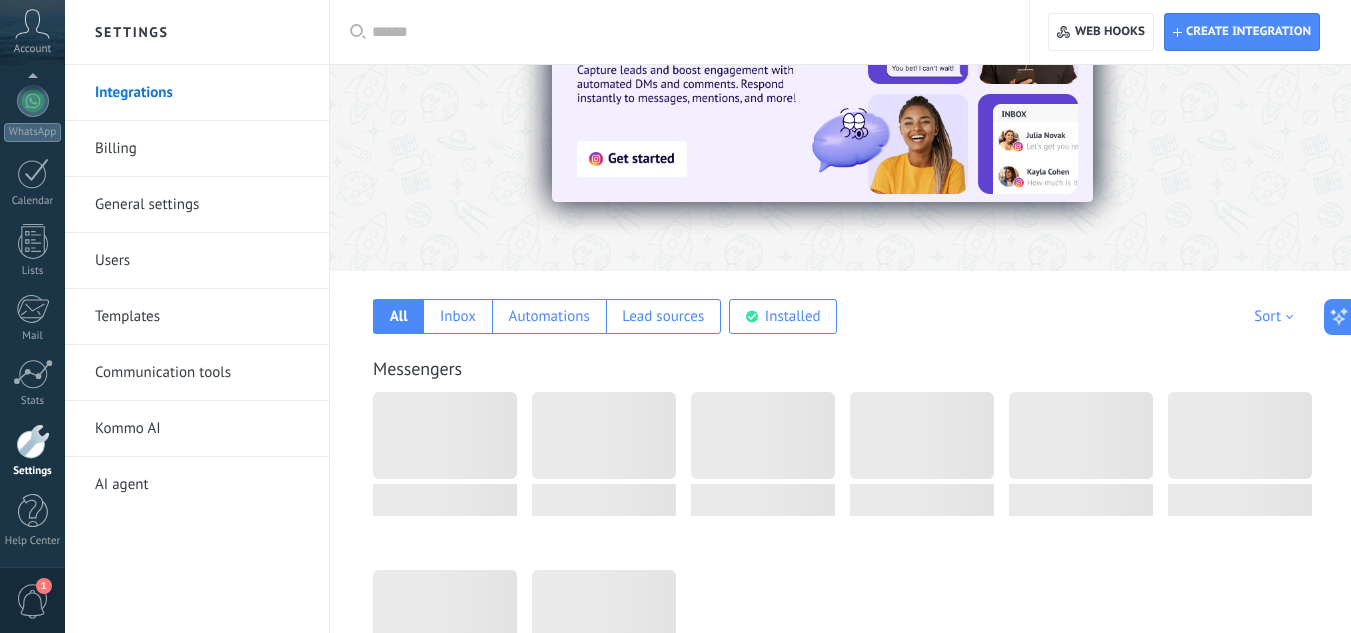 scroll, scrollTop: 0, scrollLeft: 0, axis: both 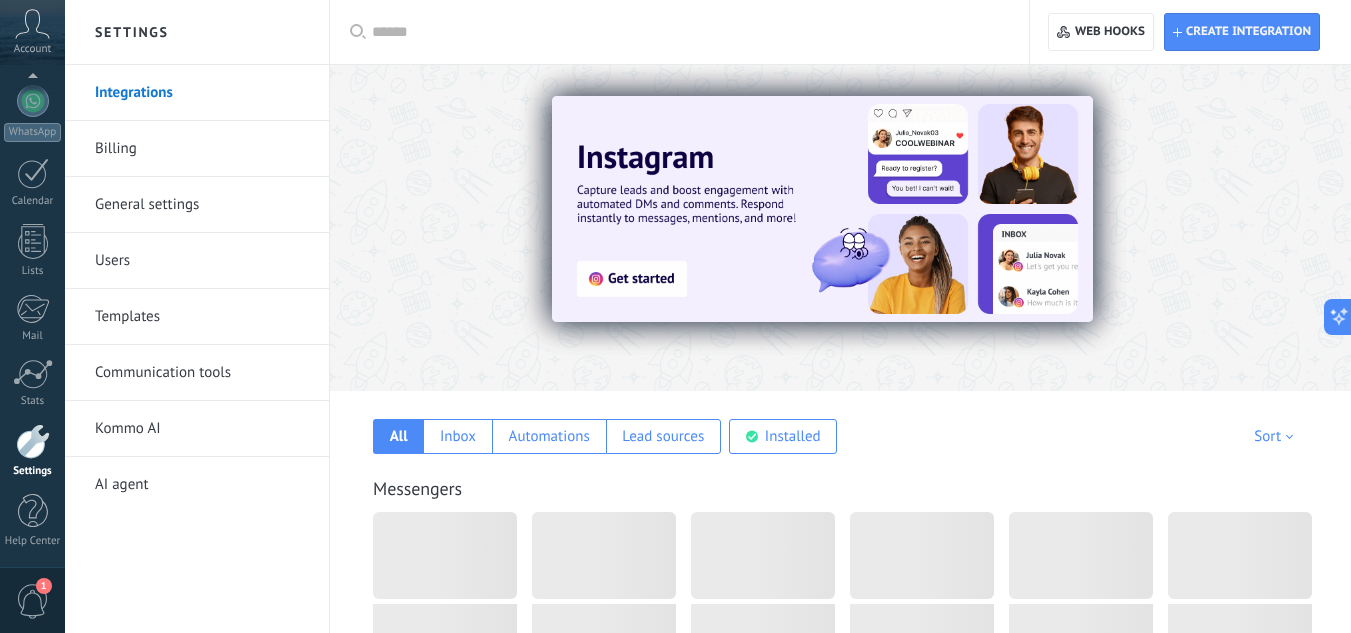 click on "Billing" at bounding box center [202, 149] 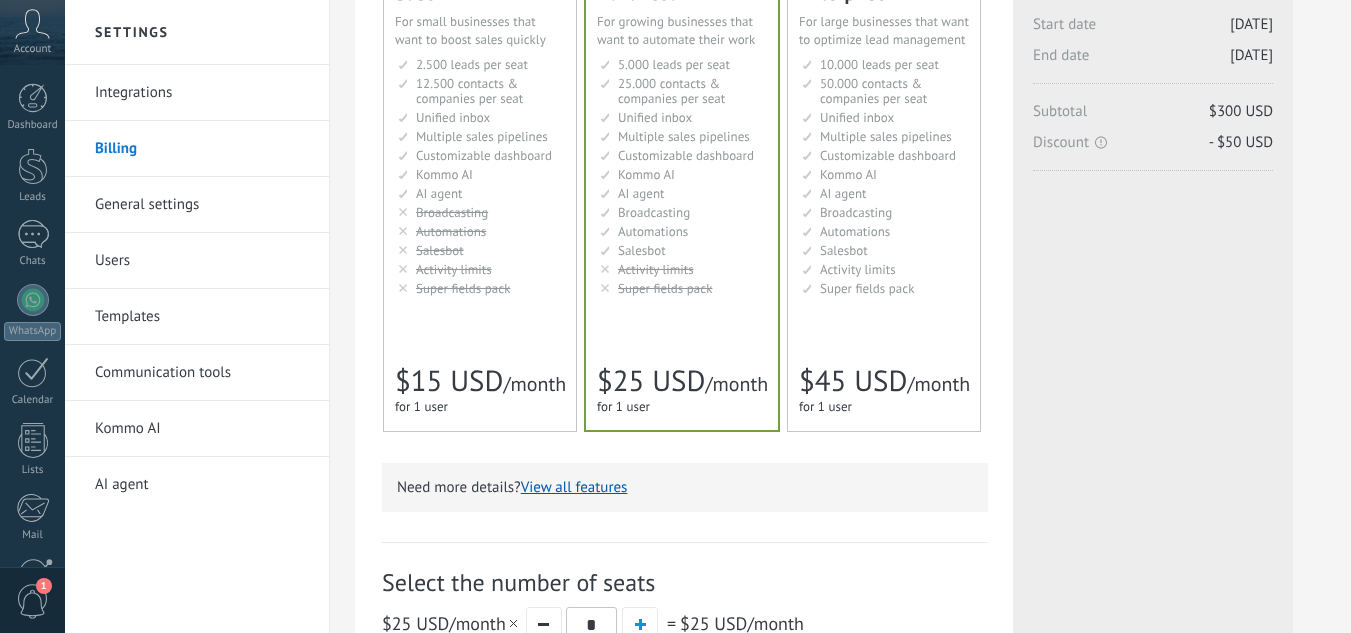 scroll, scrollTop: 200, scrollLeft: 0, axis: vertical 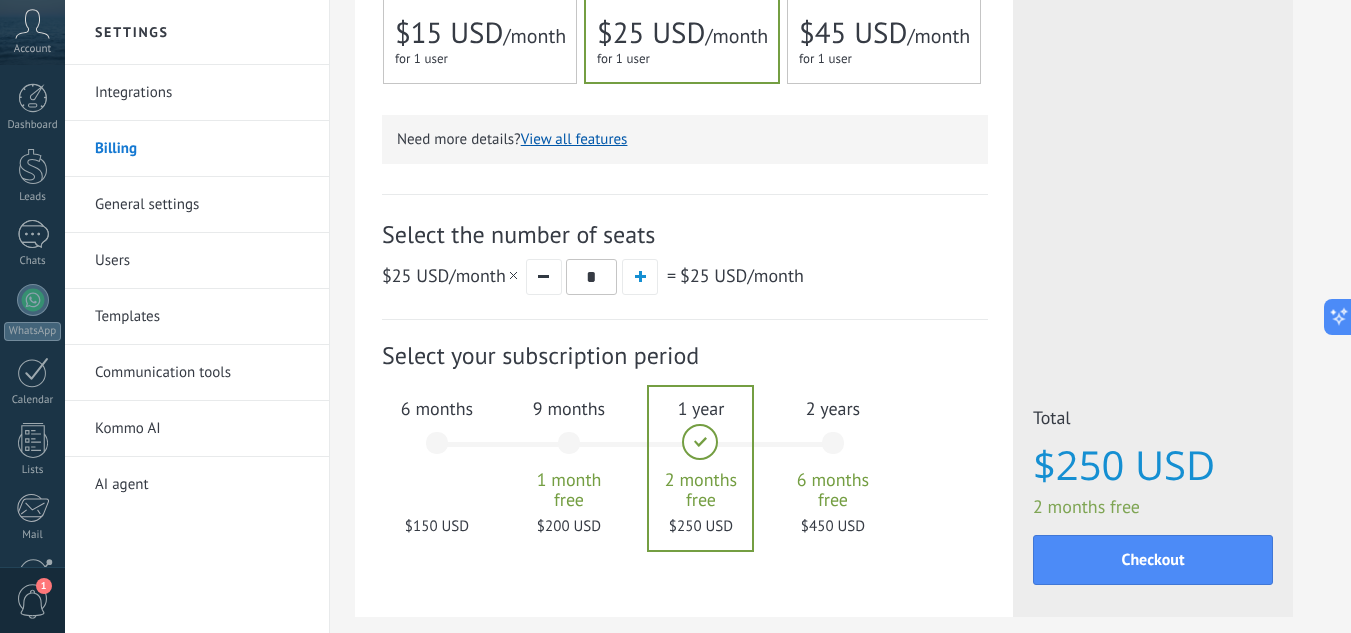 click on "View all features" at bounding box center [574, 139] 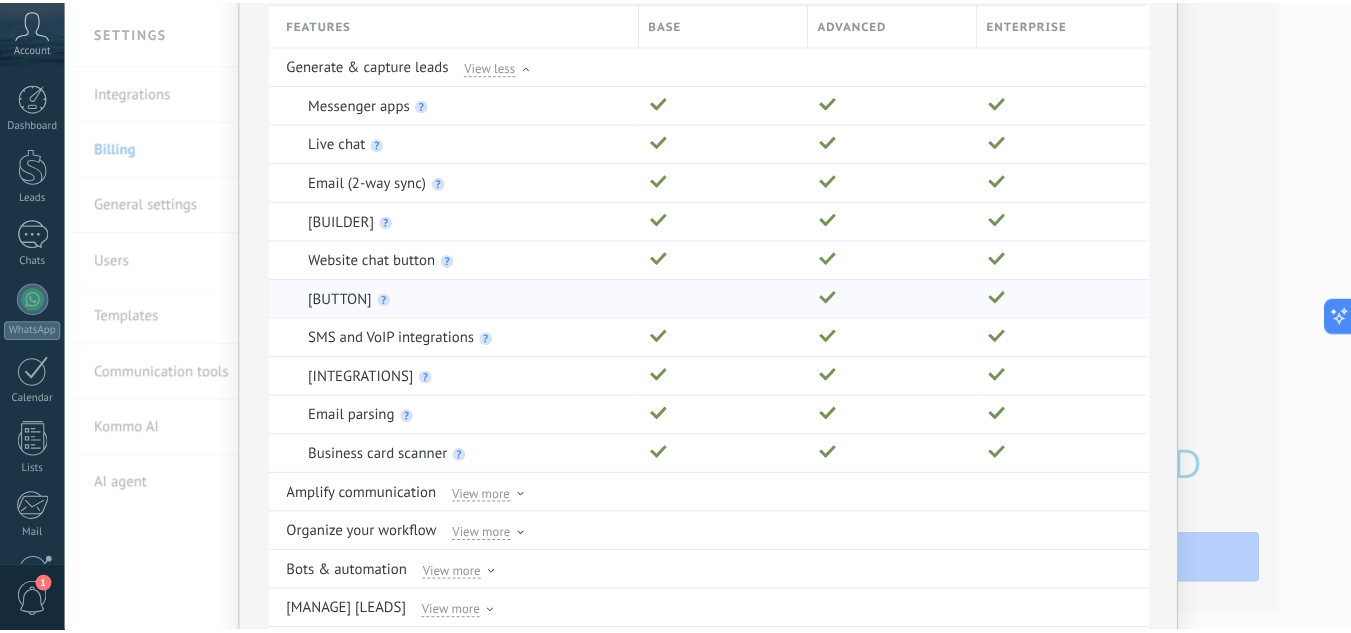 scroll, scrollTop: 0, scrollLeft: 0, axis: both 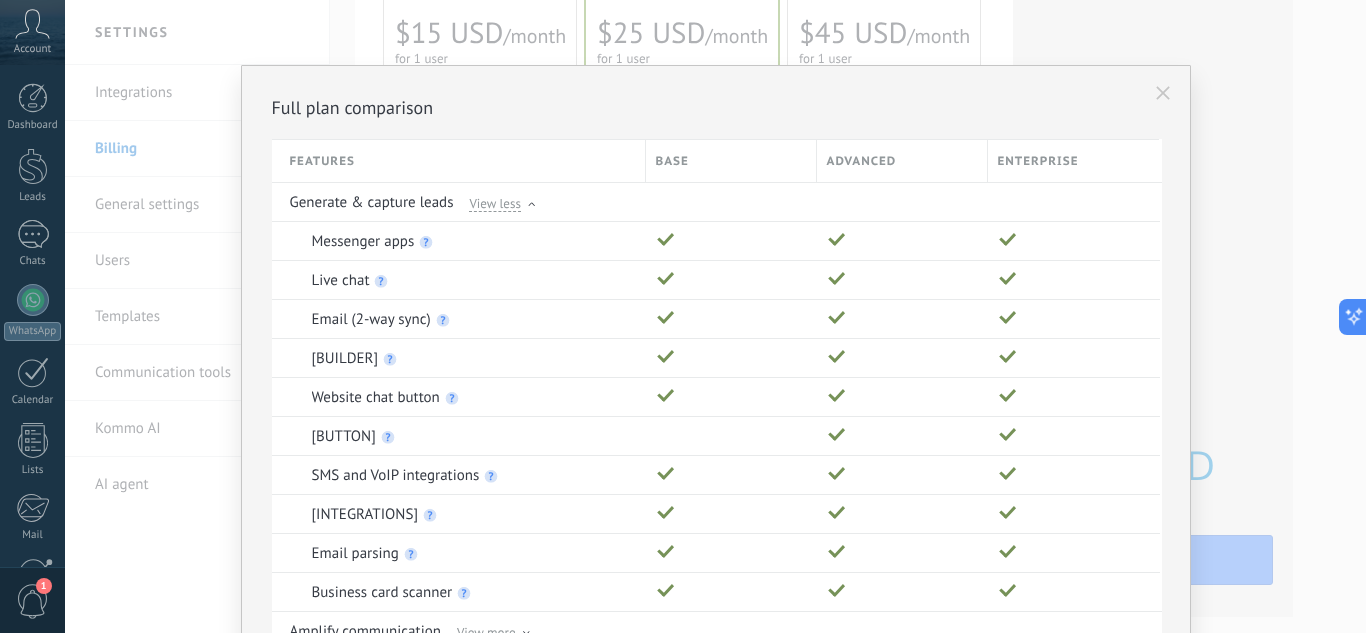 click on "Full plan comparison Features Base Advanced Enterprise Generate & capture leads View less Messenger apps Live chat Email (2-way sync) Web form builder Website chat button Advanced chat button SMS and VoIP integrations Google Sheets sync Email parsing Business card scanner Amplify communication View more Organize your workflow View more Bots & automation View more Manage leads View more Analytics View more Security & access View more Support & customization View more" at bounding box center [715, 316] 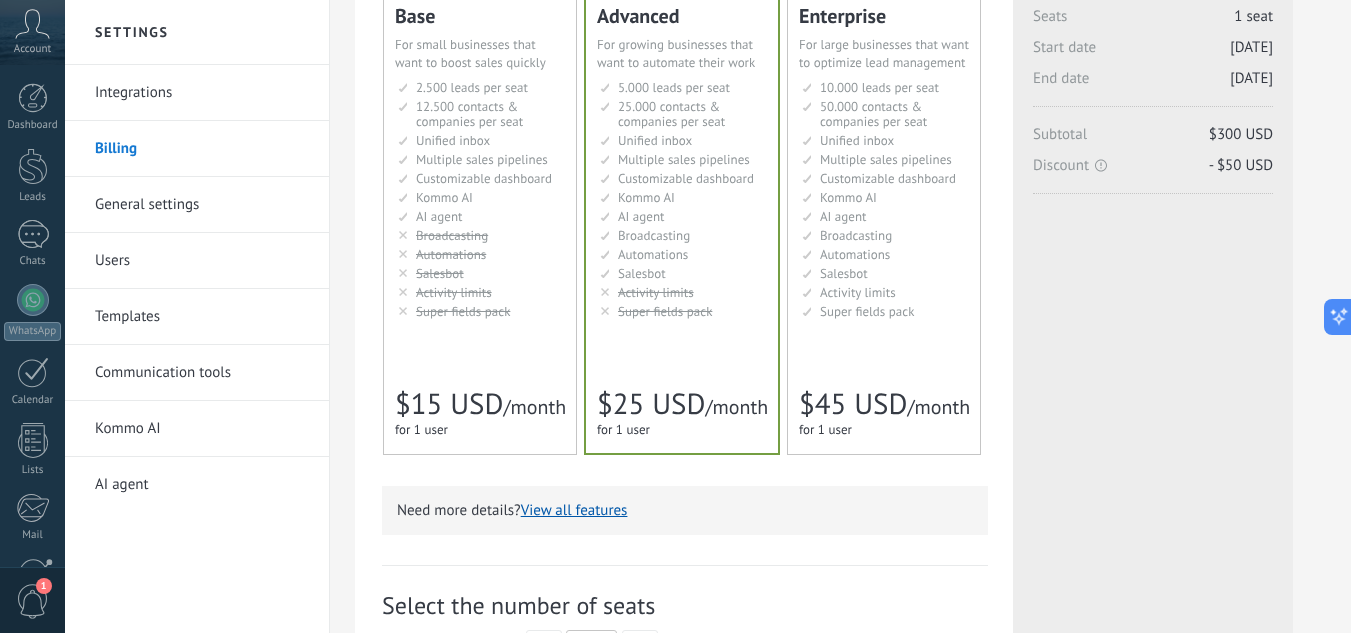 scroll, scrollTop: 0, scrollLeft: 0, axis: both 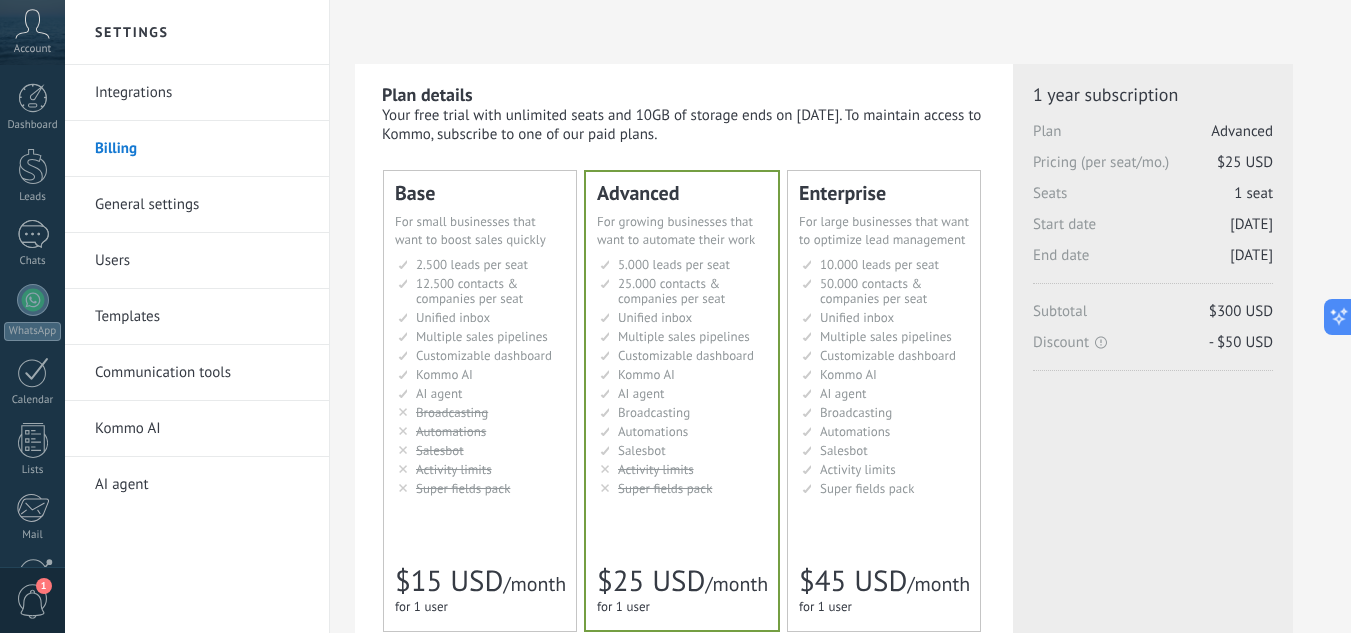click on "General settings" at bounding box center (202, 205) 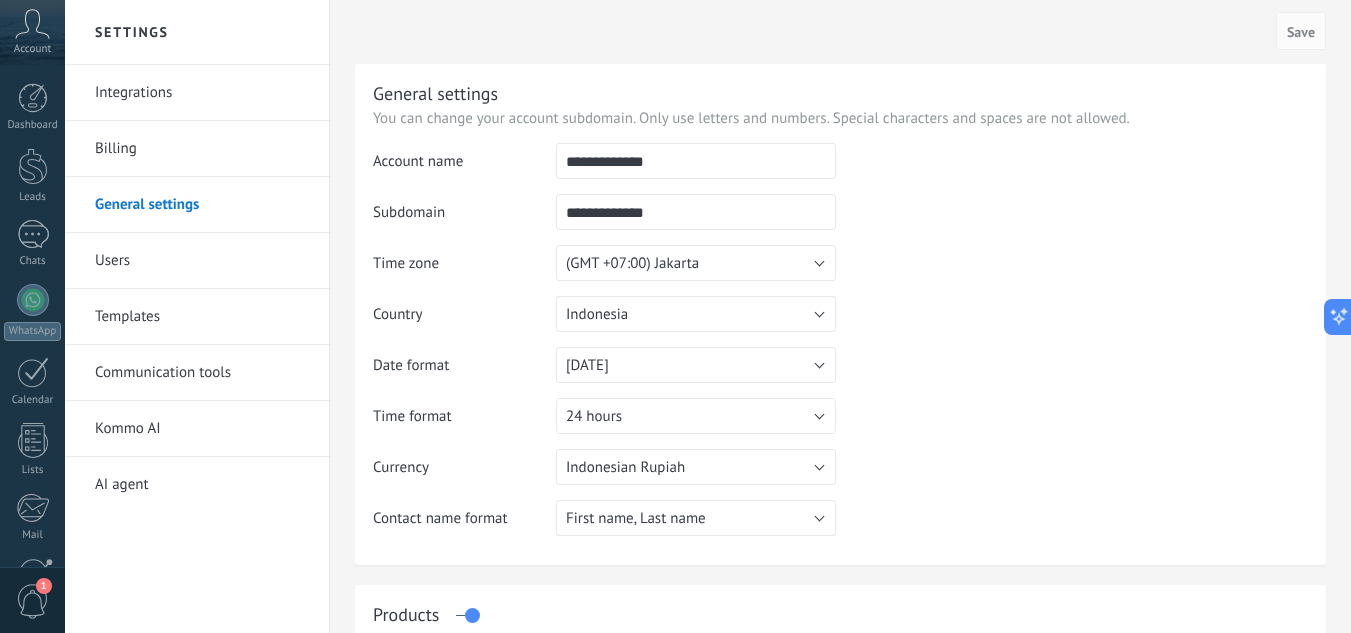 click on "Users" at bounding box center [202, 261] 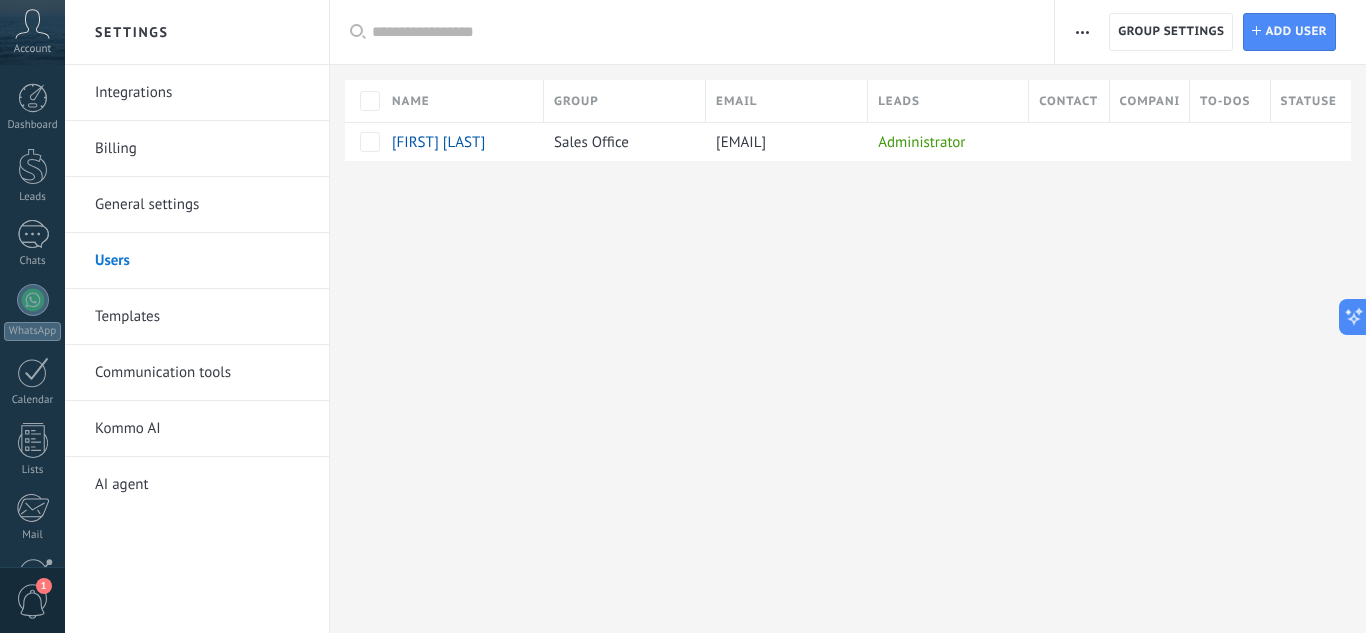 click on "Templates" at bounding box center [202, 317] 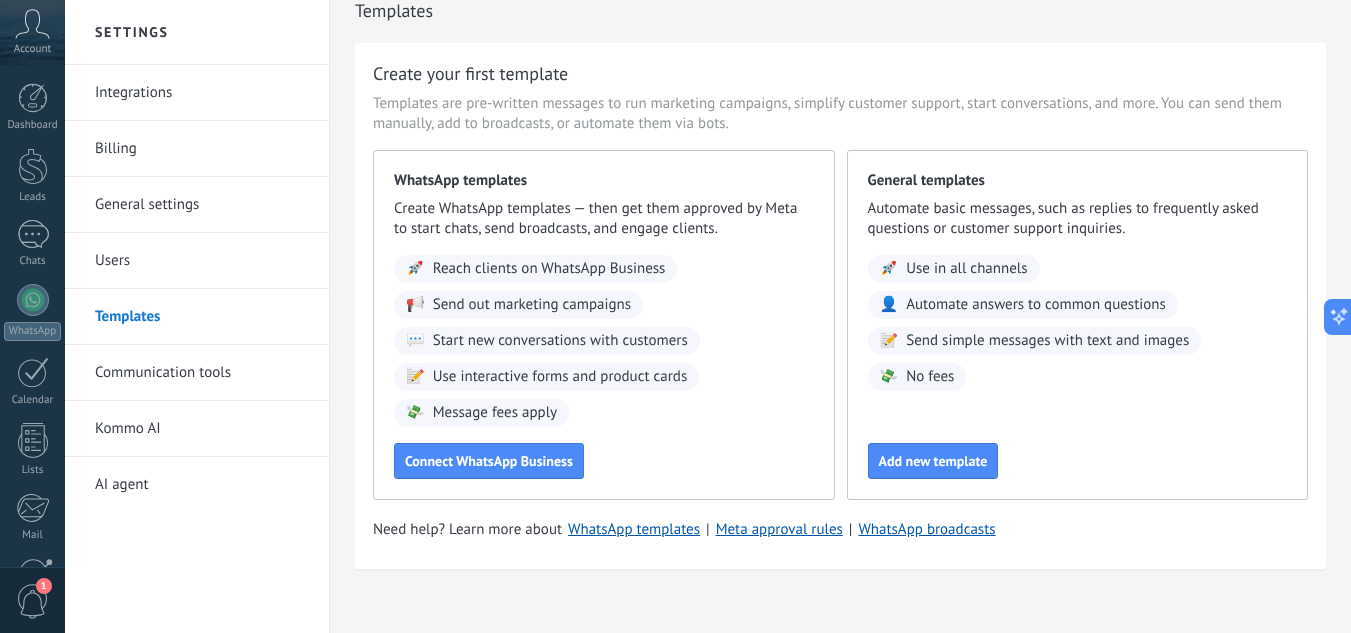 scroll, scrollTop: 42, scrollLeft: 0, axis: vertical 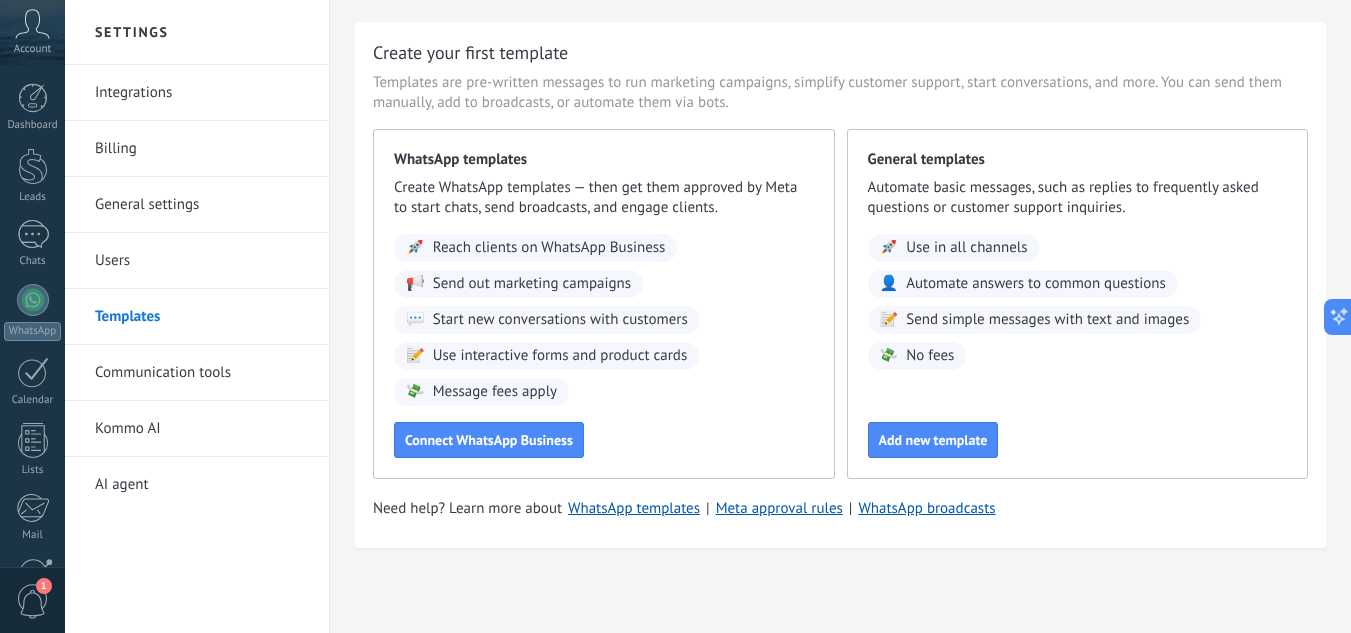 click on "Communication tools" at bounding box center [202, 373] 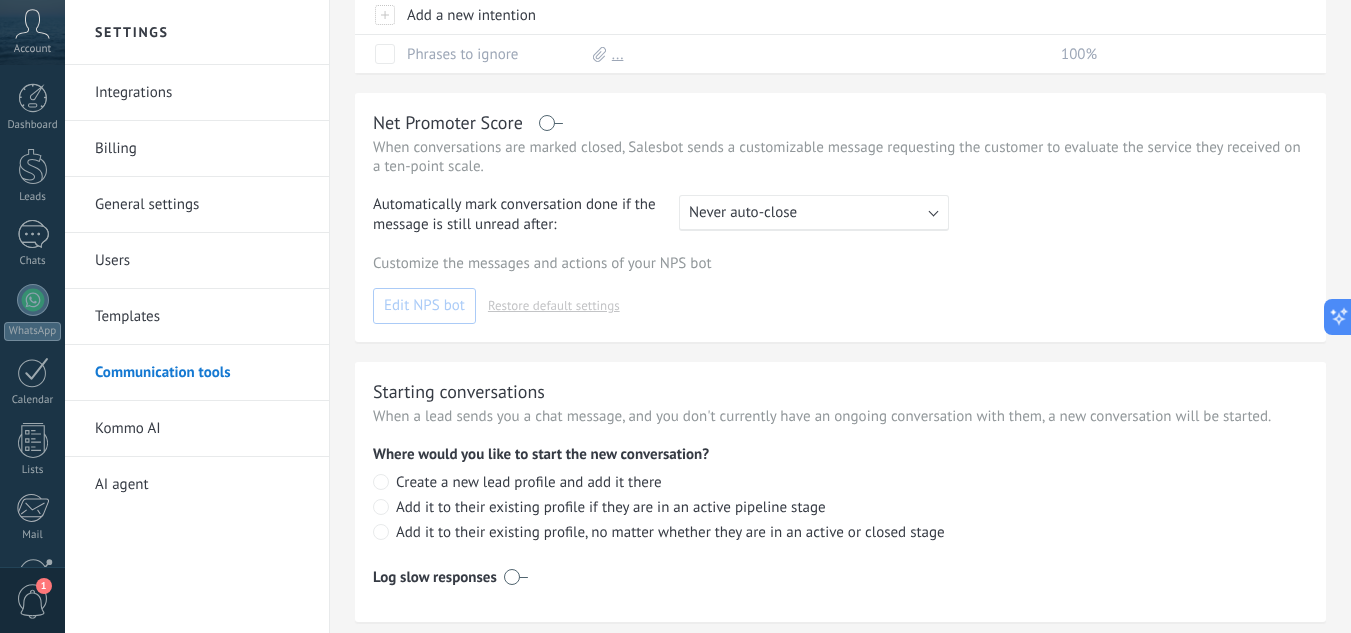 scroll, scrollTop: 647, scrollLeft: 0, axis: vertical 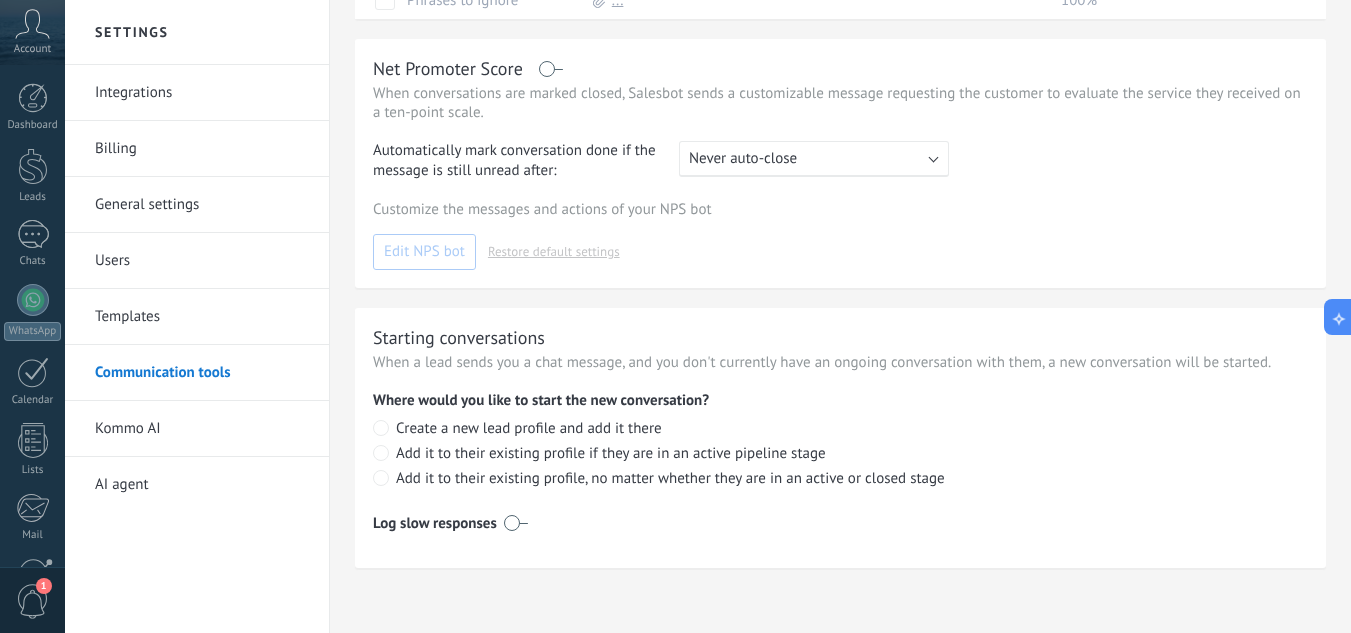 click on "Kommo AI" at bounding box center [202, 429] 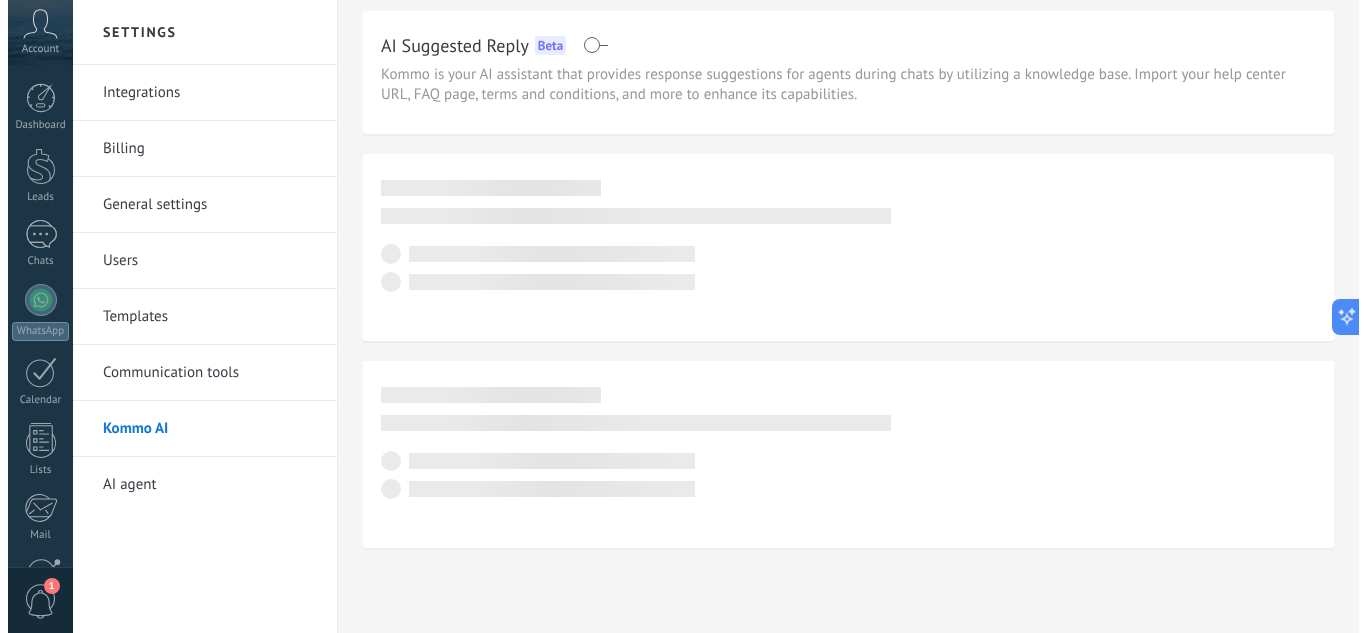 scroll, scrollTop: 0, scrollLeft: 0, axis: both 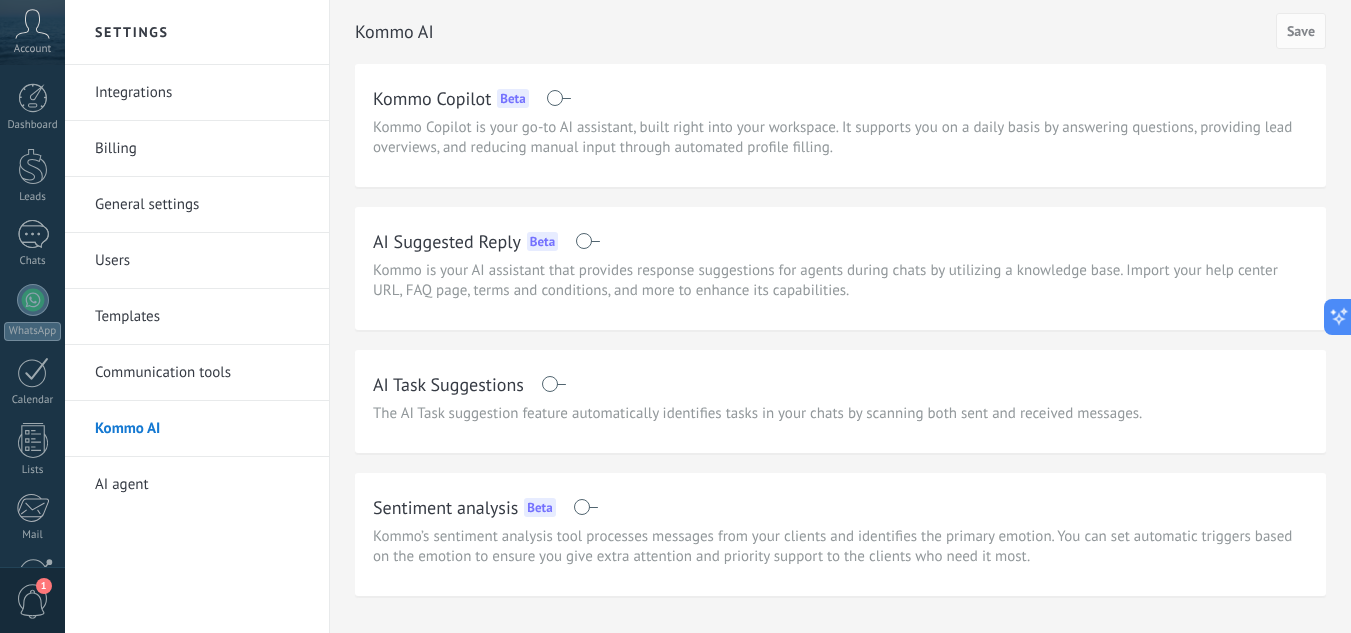 click on "AI agent" at bounding box center (202, 485) 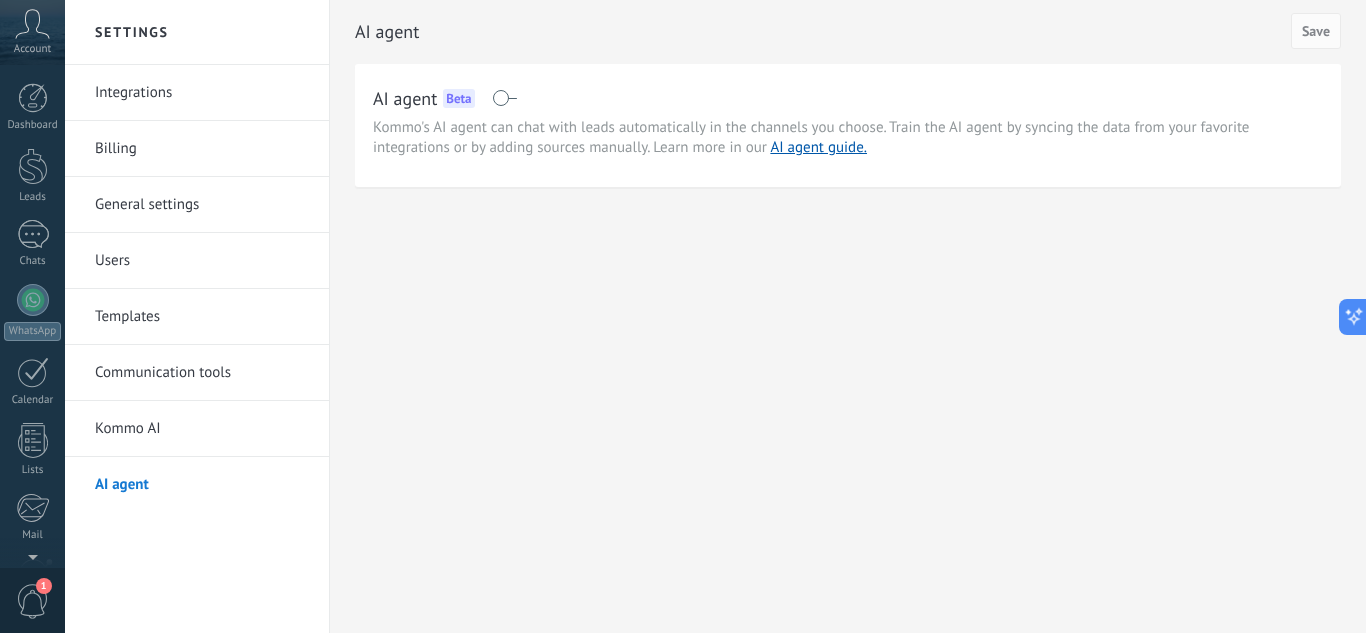 scroll, scrollTop: 199, scrollLeft: 0, axis: vertical 